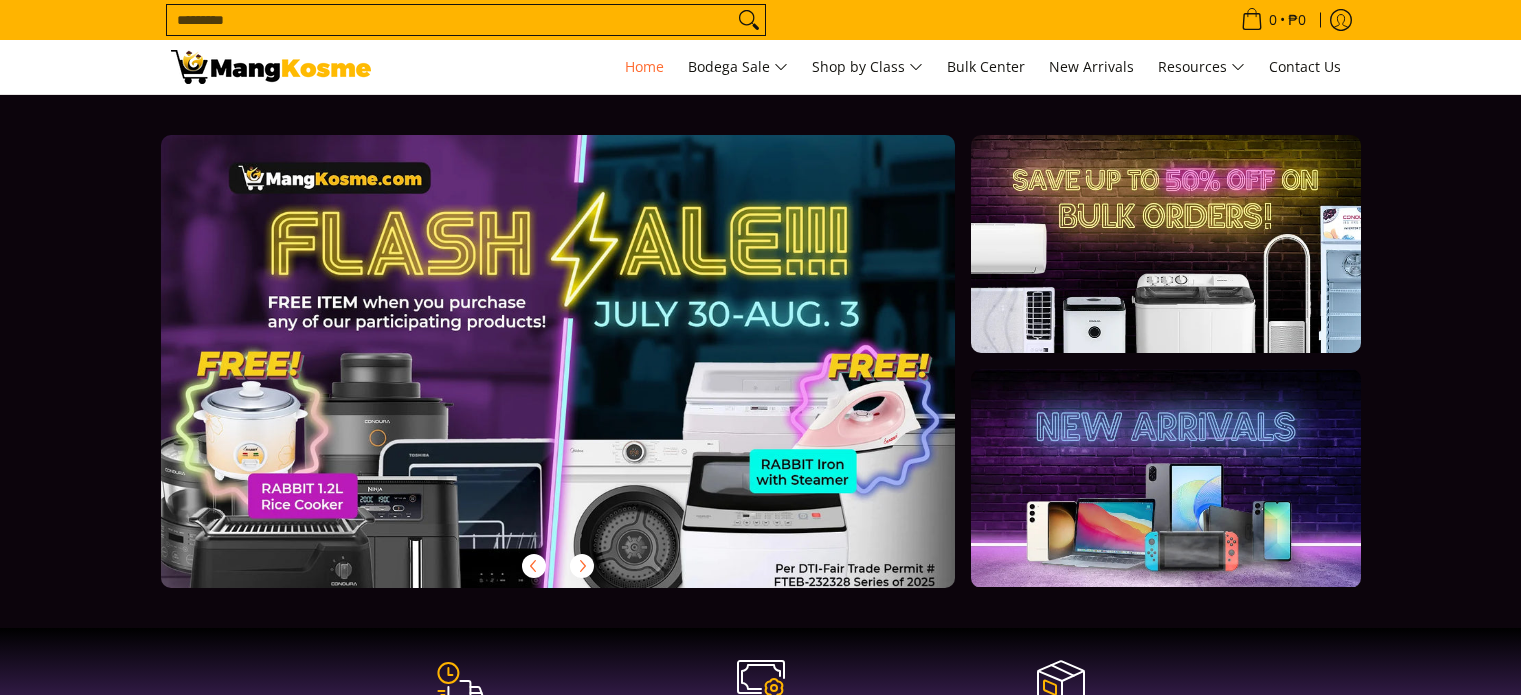scroll, scrollTop: 0, scrollLeft: 0, axis: both 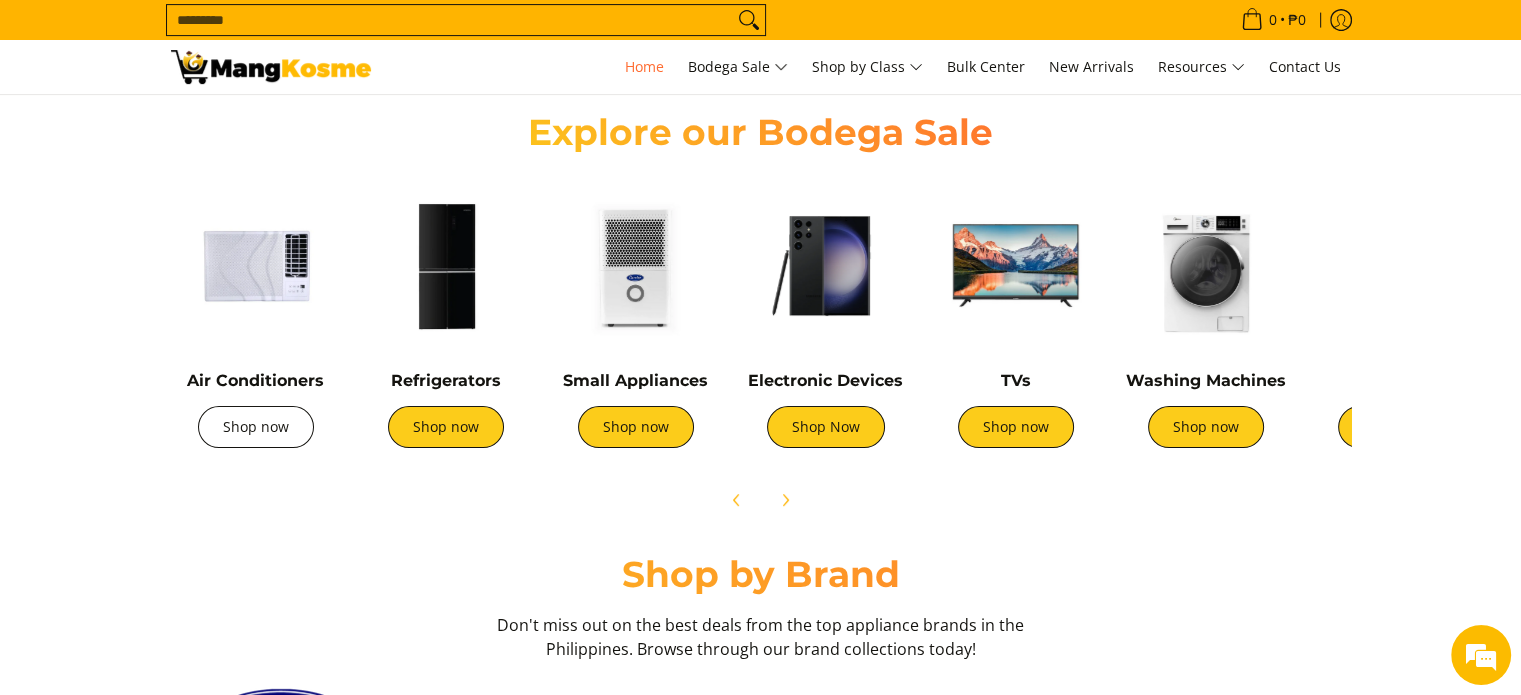 click on "Shop now" at bounding box center (256, 427) 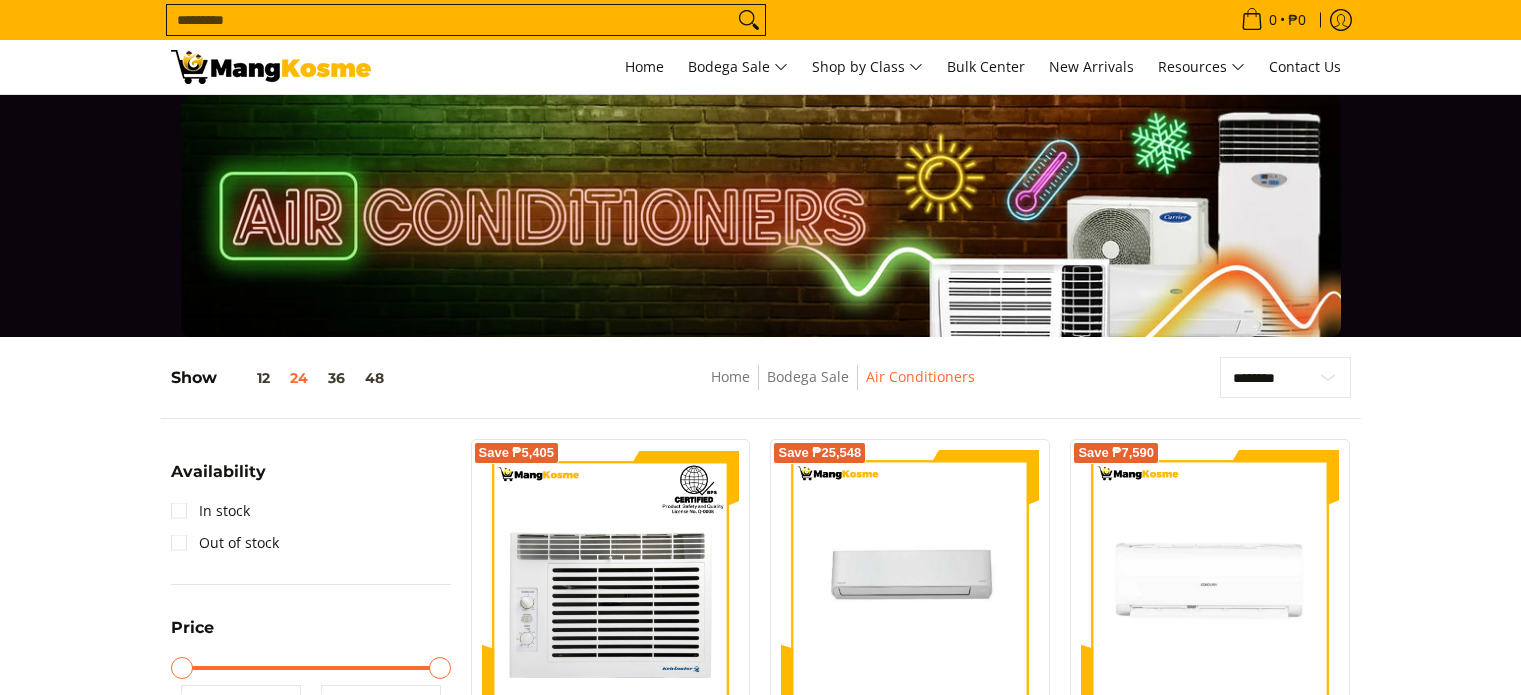 scroll, scrollTop: 300, scrollLeft: 0, axis: vertical 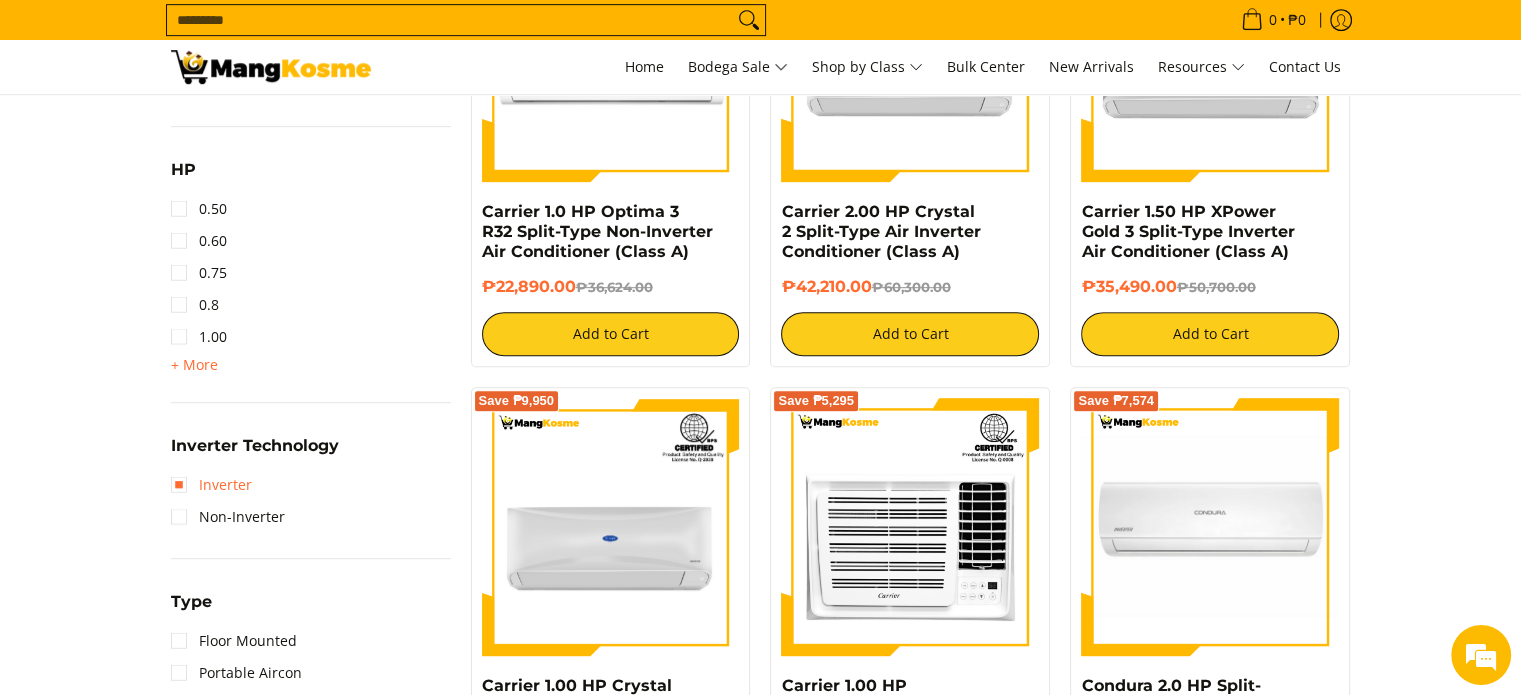 click on "Inverter" at bounding box center (211, 485) 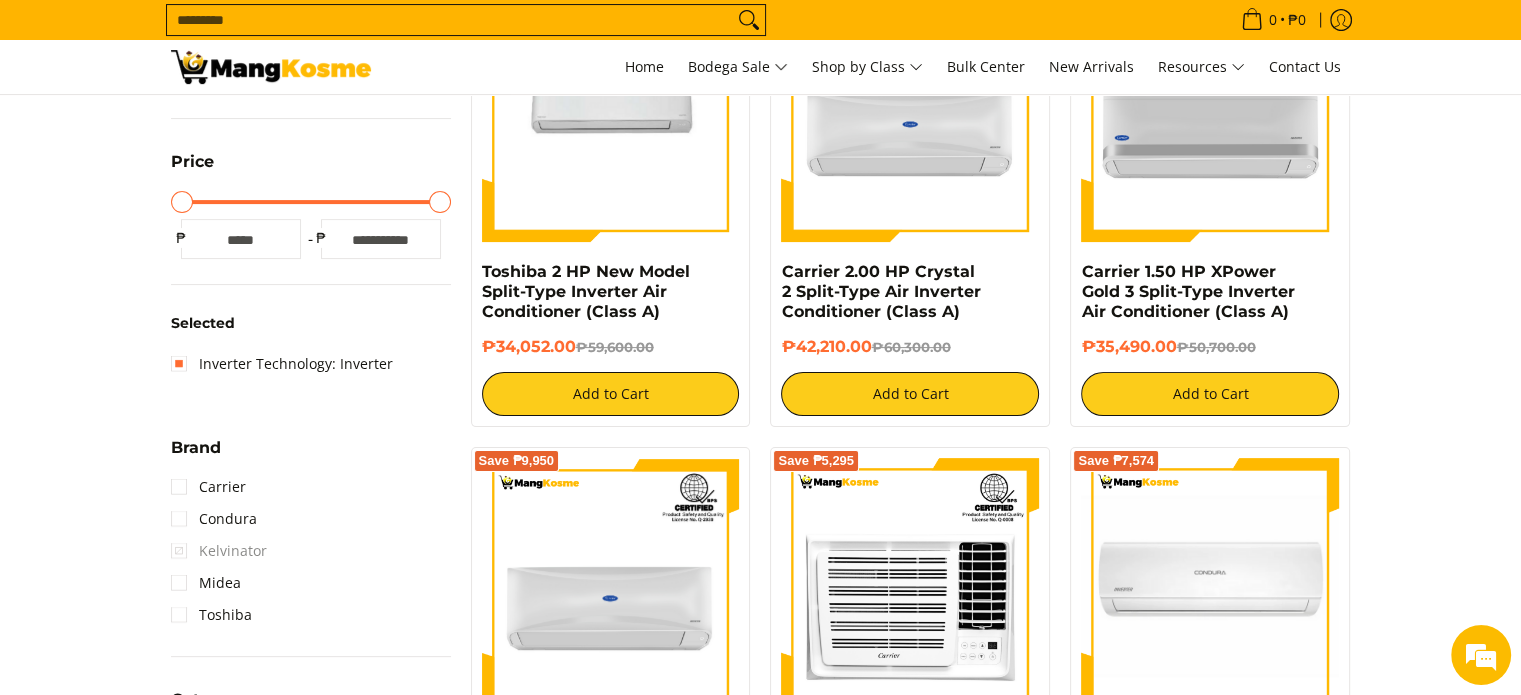 scroll, scrollTop: 461, scrollLeft: 0, axis: vertical 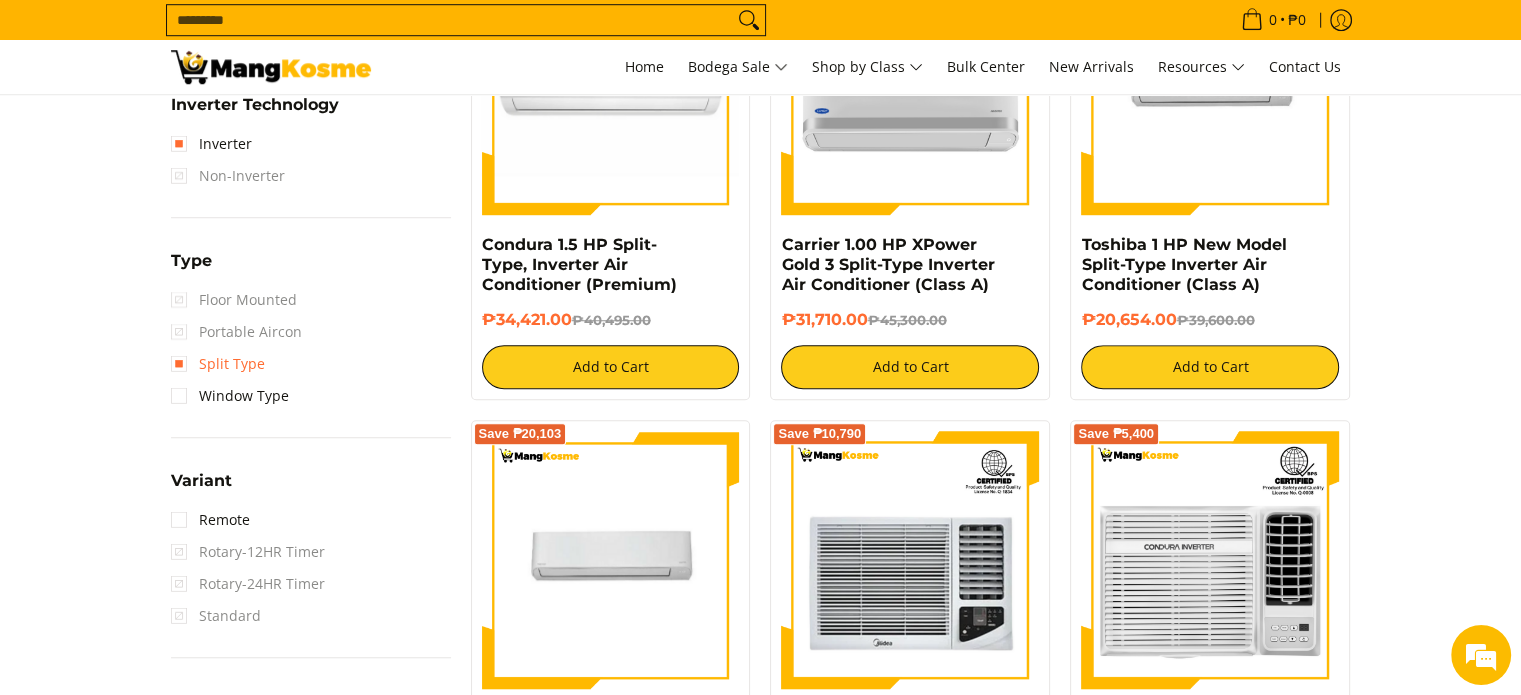 click on "Split Type" at bounding box center [218, 364] 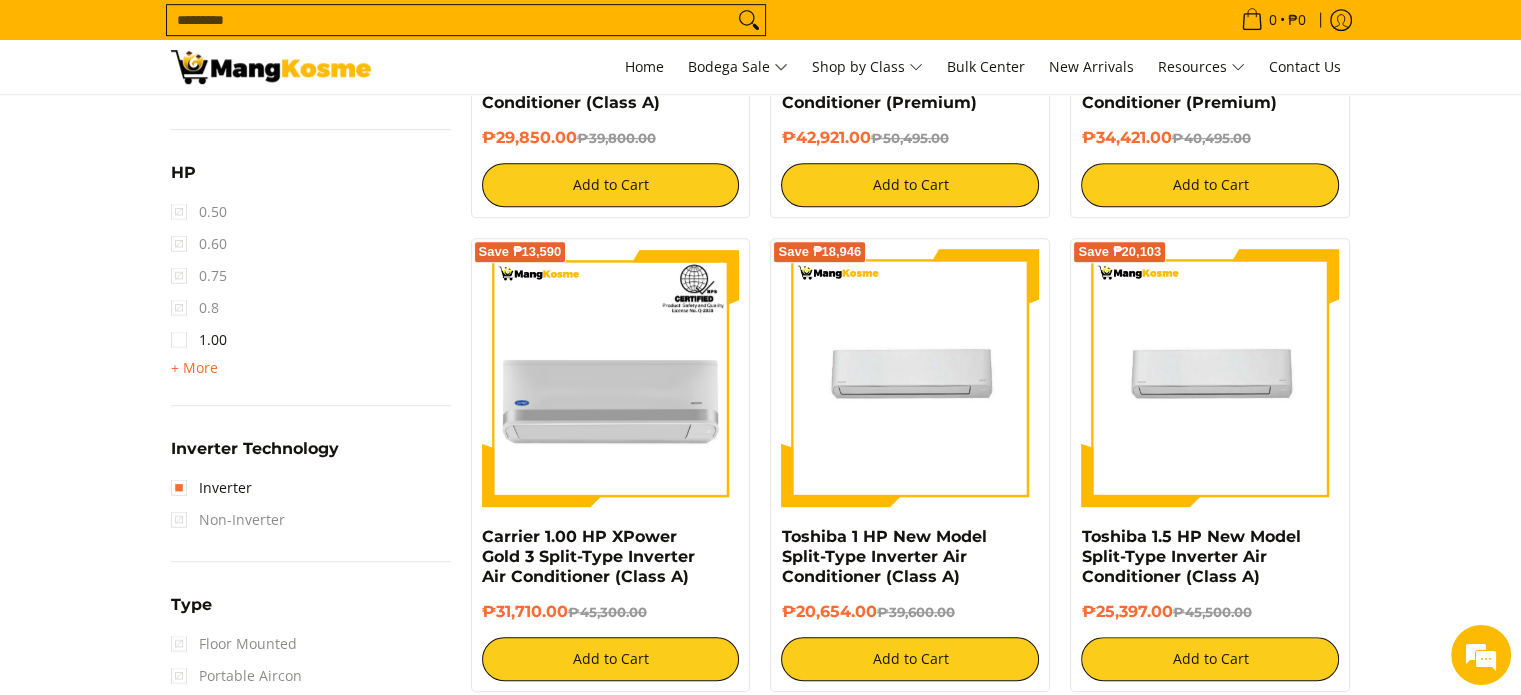 scroll, scrollTop: 1161, scrollLeft: 0, axis: vertical 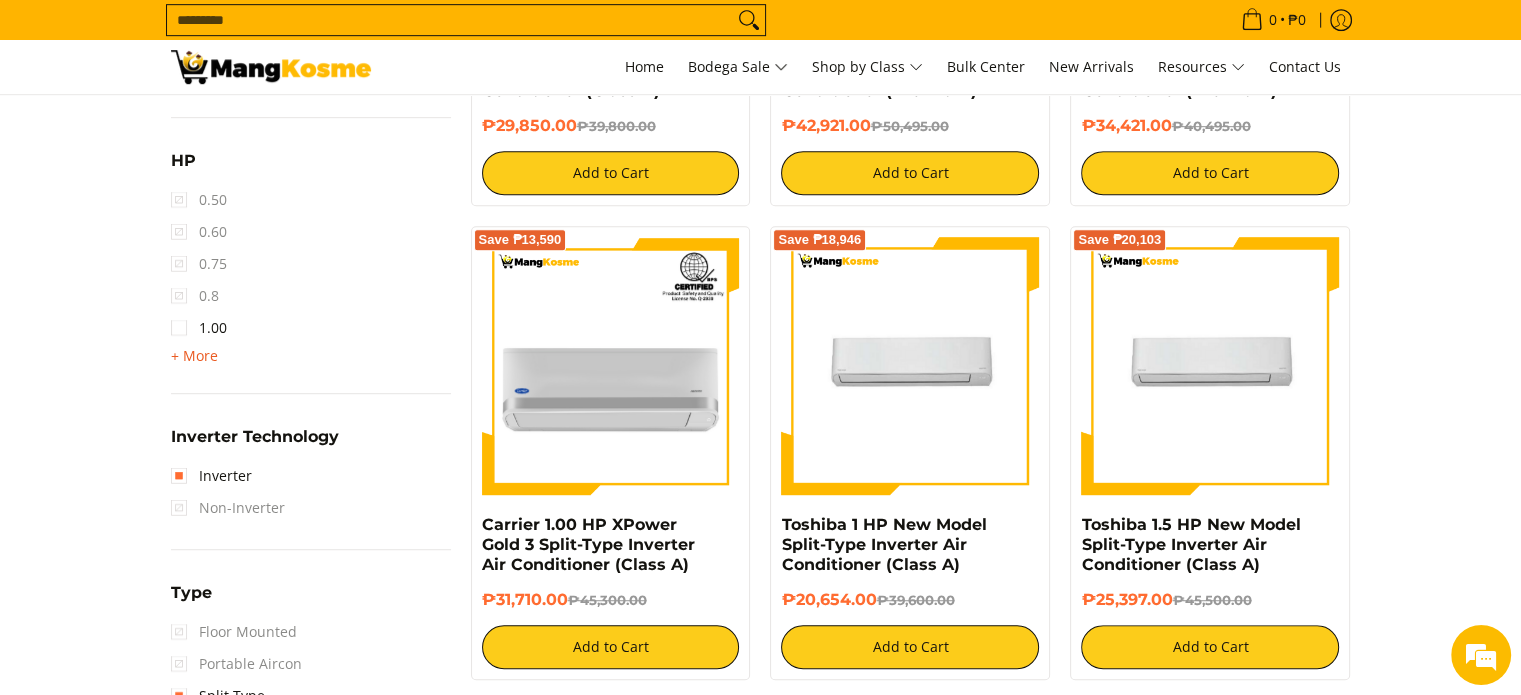 click on "+ More" at bounding box center (194, 356) 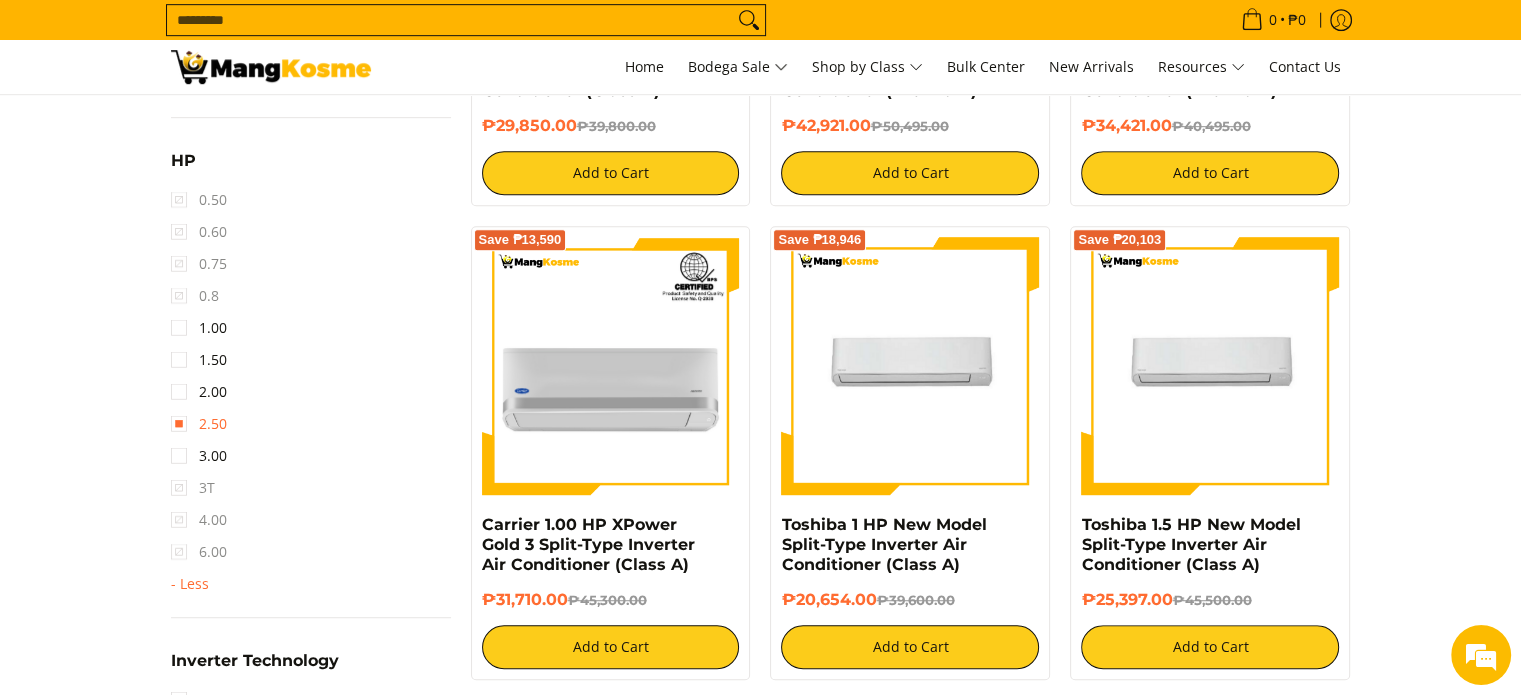 click on "2.50" at bounding box center (199, 424) 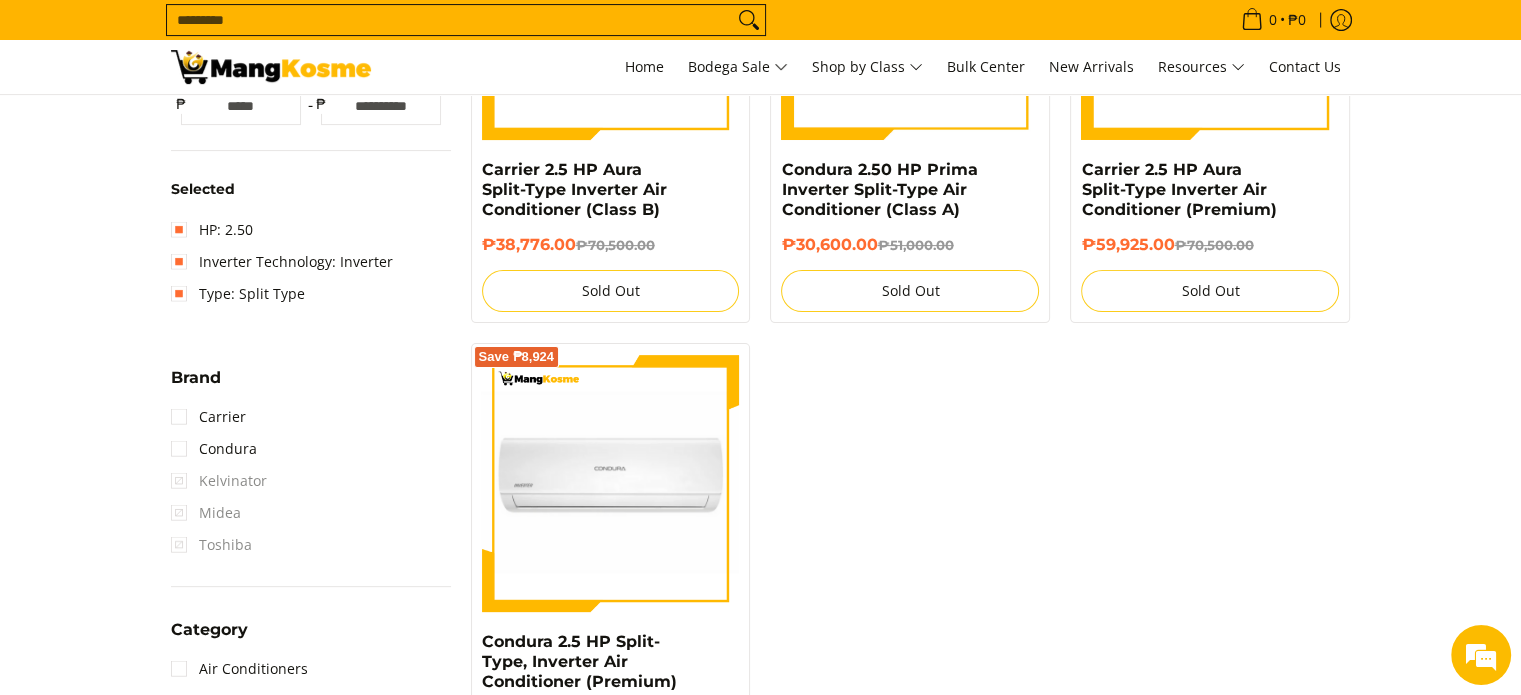scroll, scrollTop: 561, scrollLeft: 0, axis: vertical 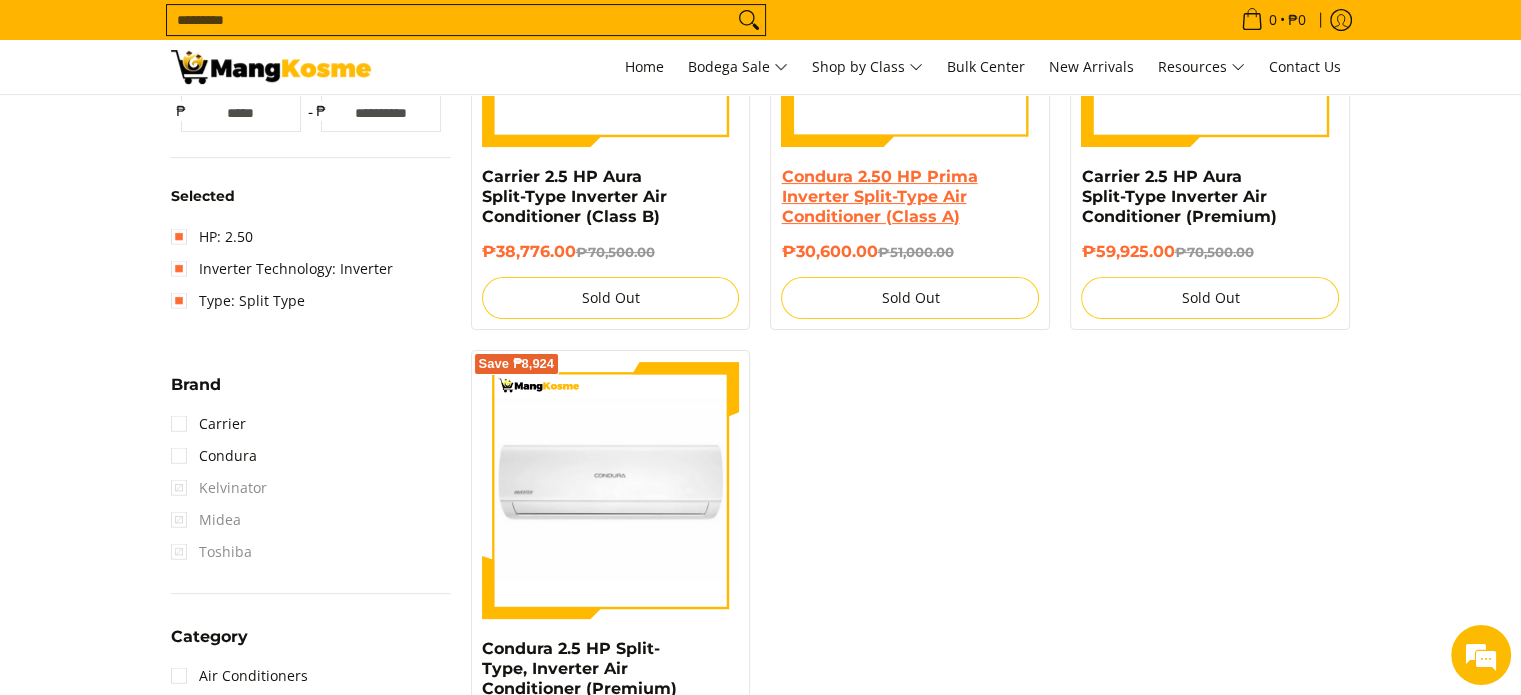 click on "Condura 2.50 HP Prima Inverter Split-Type Air Conditioner (Class A)" at bounding box center (879, 196) 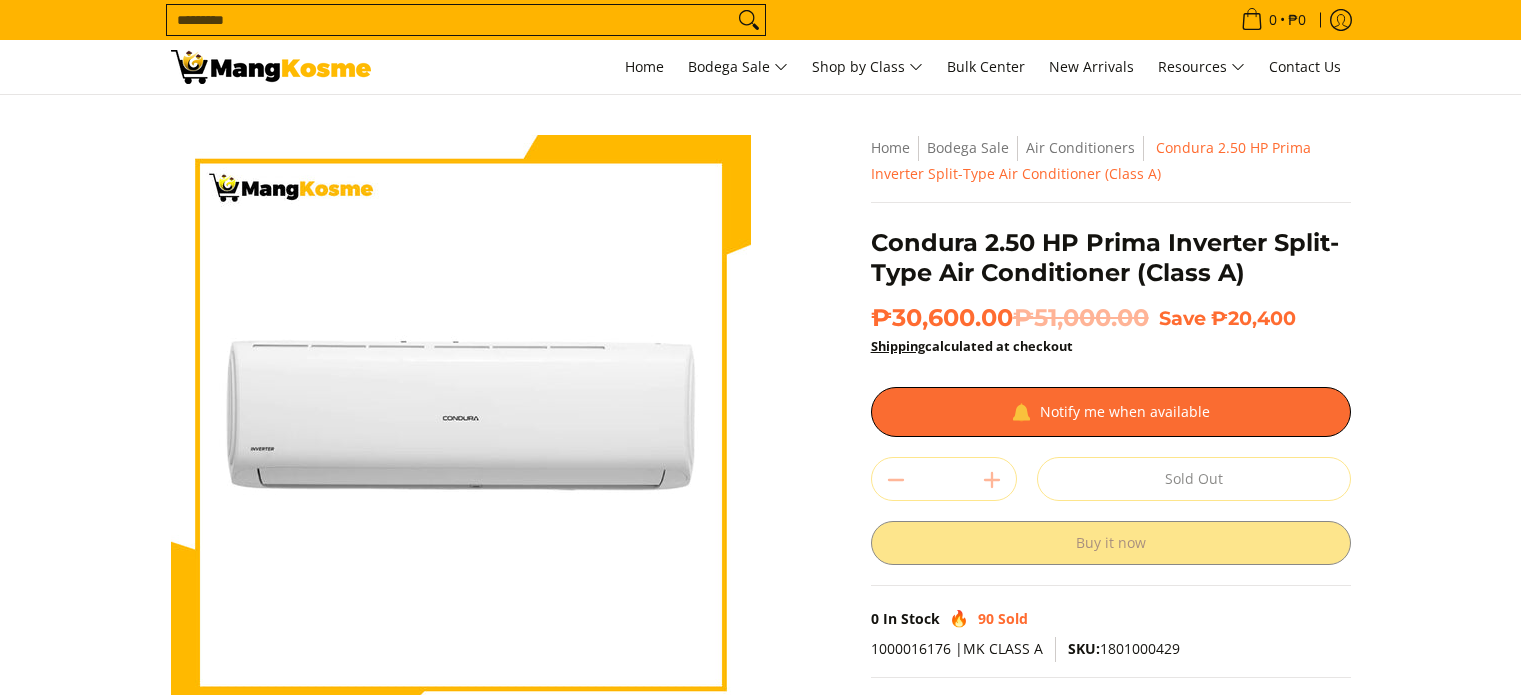 scroll, scrollTop: 0, scrollLeft: 0, axis: both 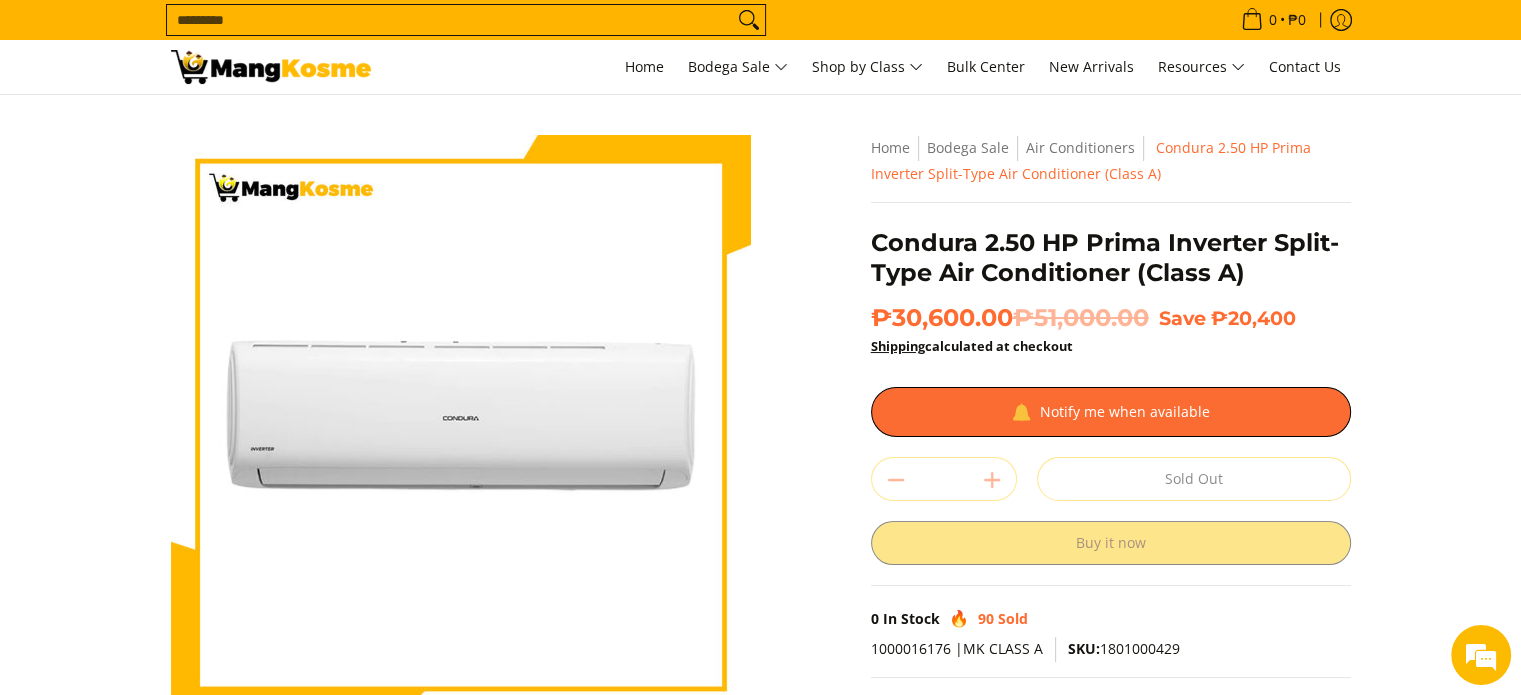 click on "Condura 2.50 HP Prima Inverter Split-Type Air Conditioner (Class A)" at bounding box center [1111, 258] 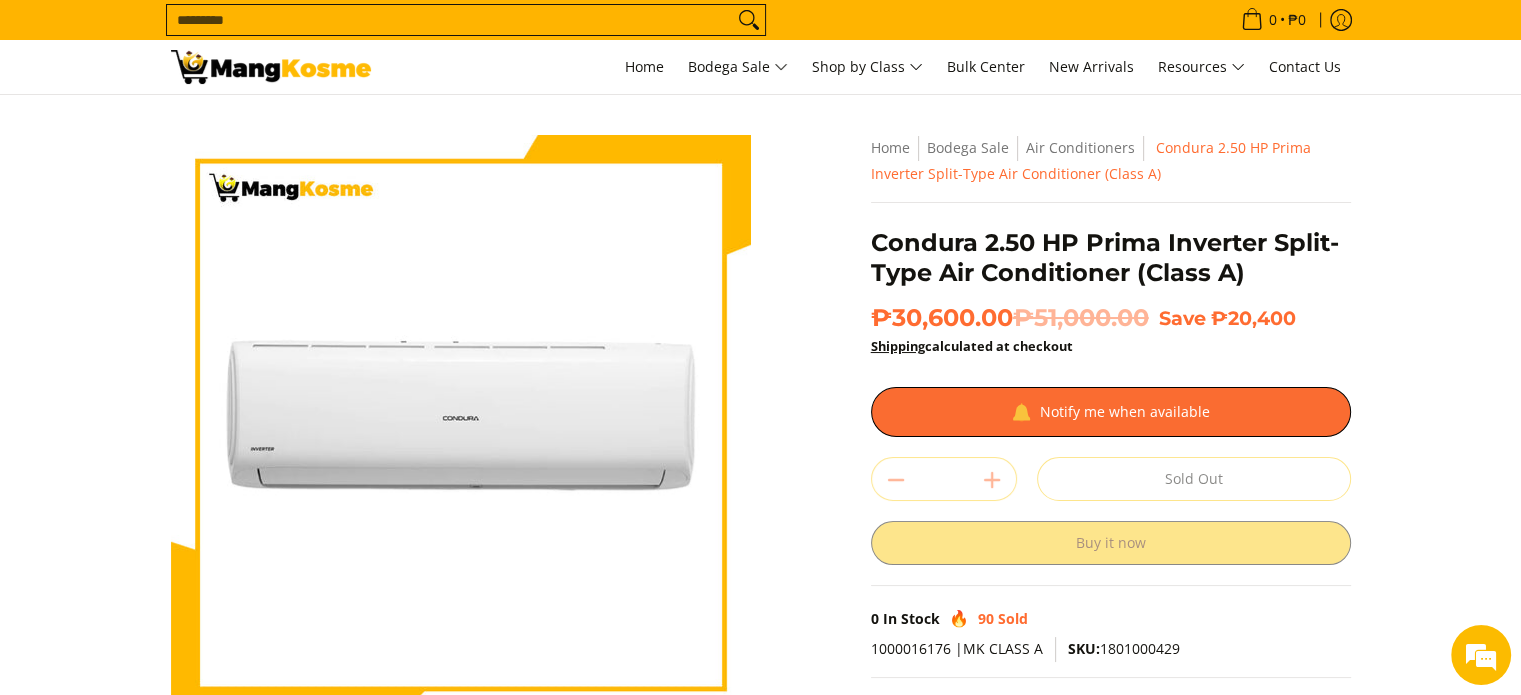 click on "Condura 2.50 HP Prima Inverter Split-Type Air Conditioner (Class A)" at bounding box center [1111, 258] 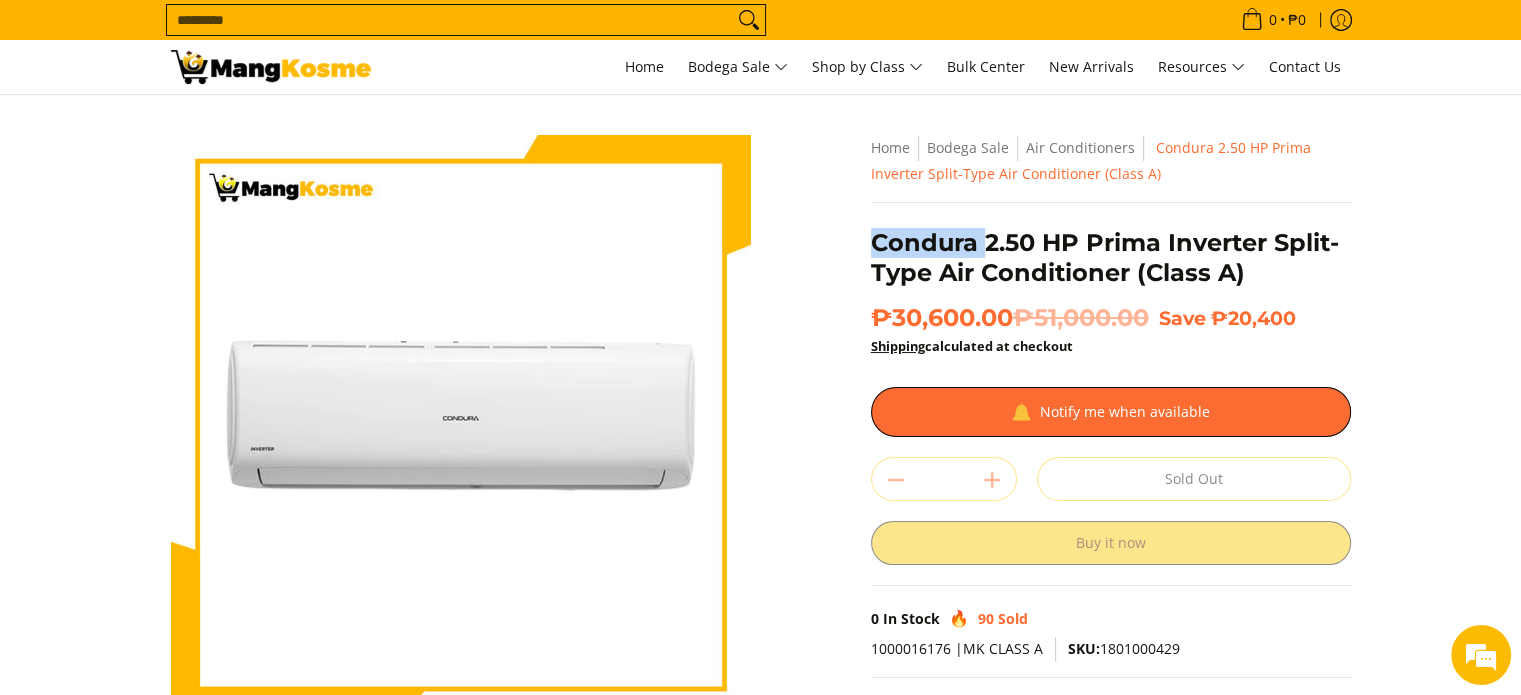 click on "Condura 2.50 HP Prima Inverter Split-Type Air Conditioner (Class A)" at bounding box center [1111, 258] 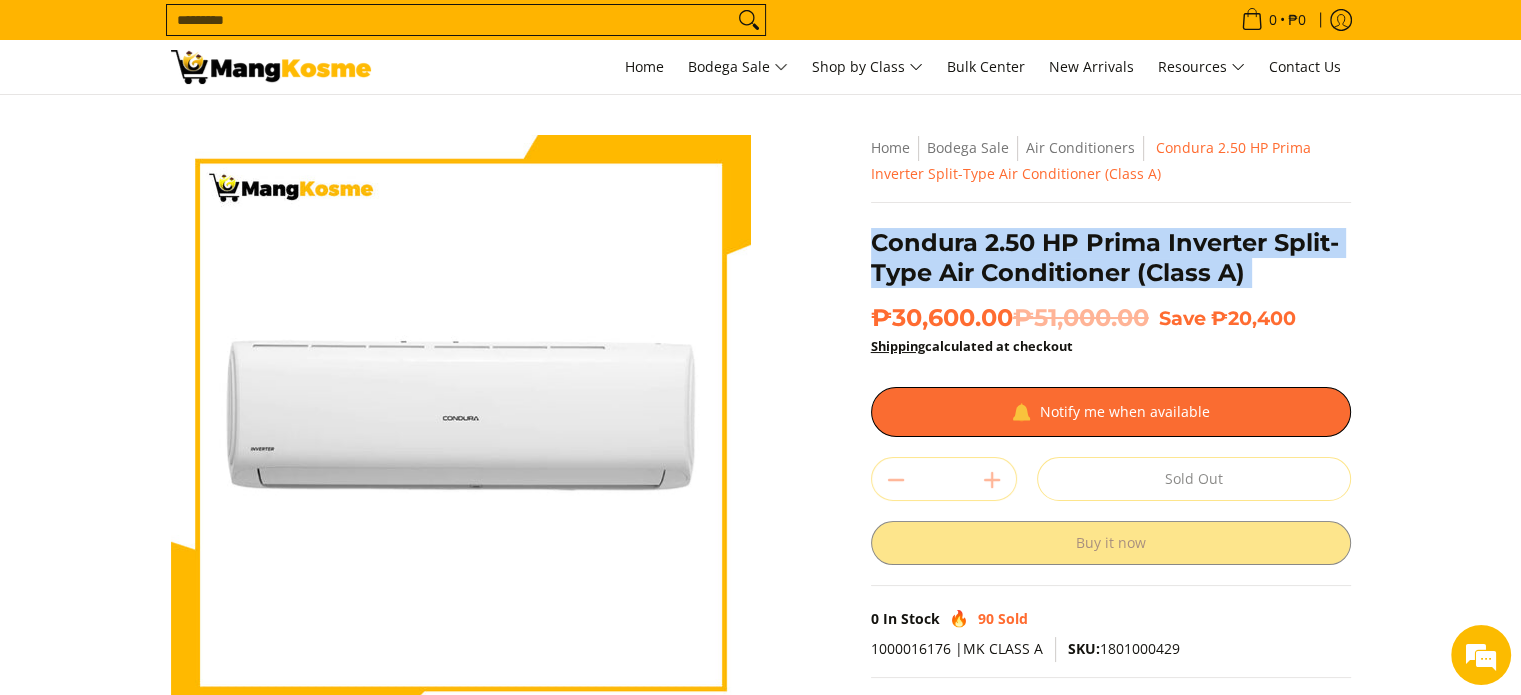 click on "Condura 2.50 HP Prima Inverter Split-Type Air Conditioner (Class A)" at bounding box center [1111, 258] 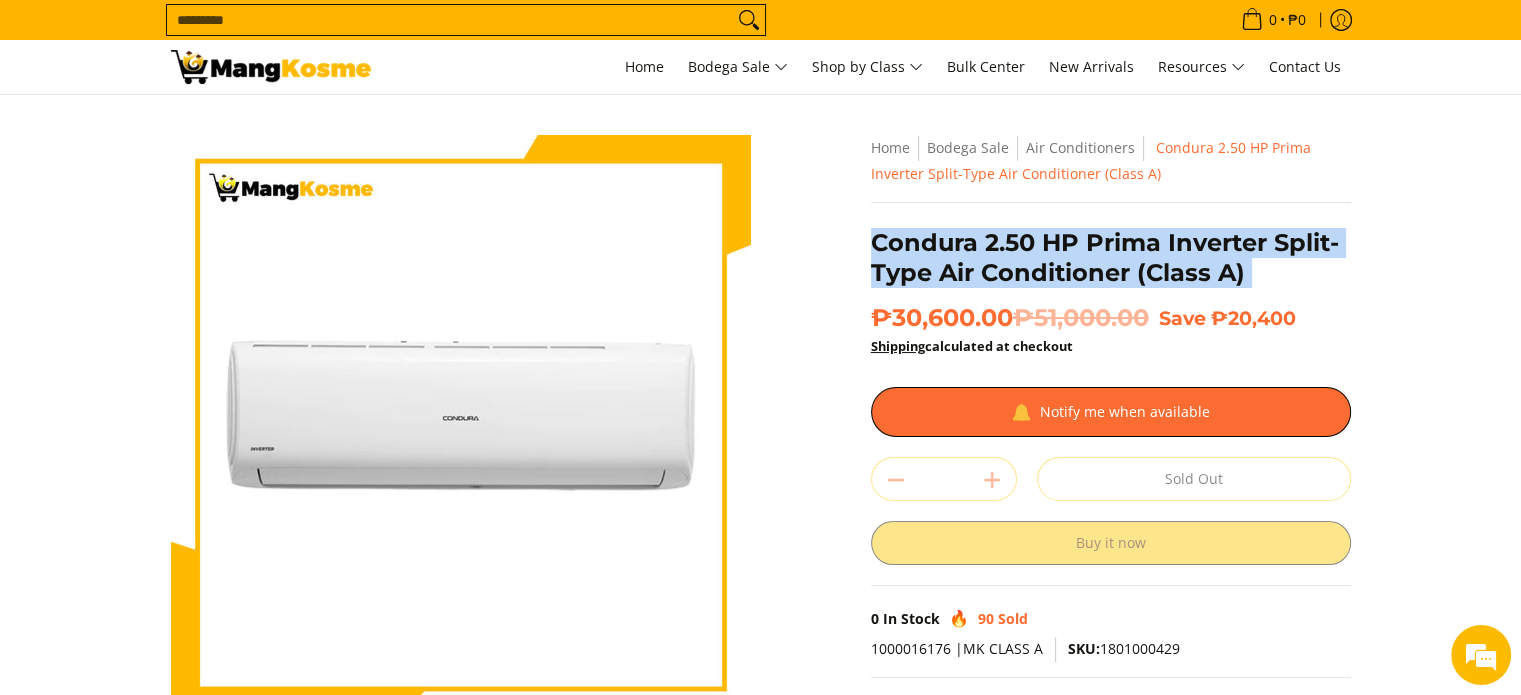 copy on "Condura 2.50 HP Prima Inverter Split-Type Air Conditioner (Class A)" 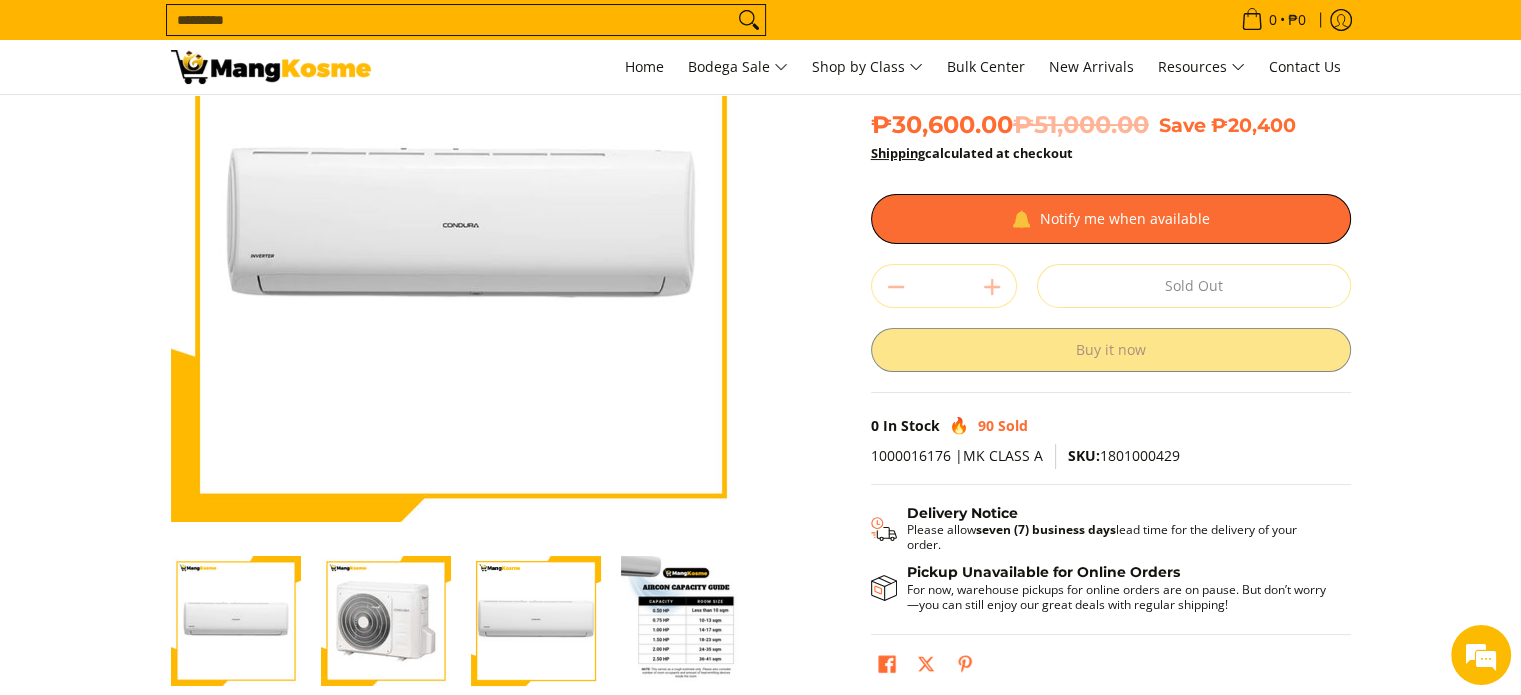 scroll, scrollTop: 200, scrollLeft: 0, axis: vertical 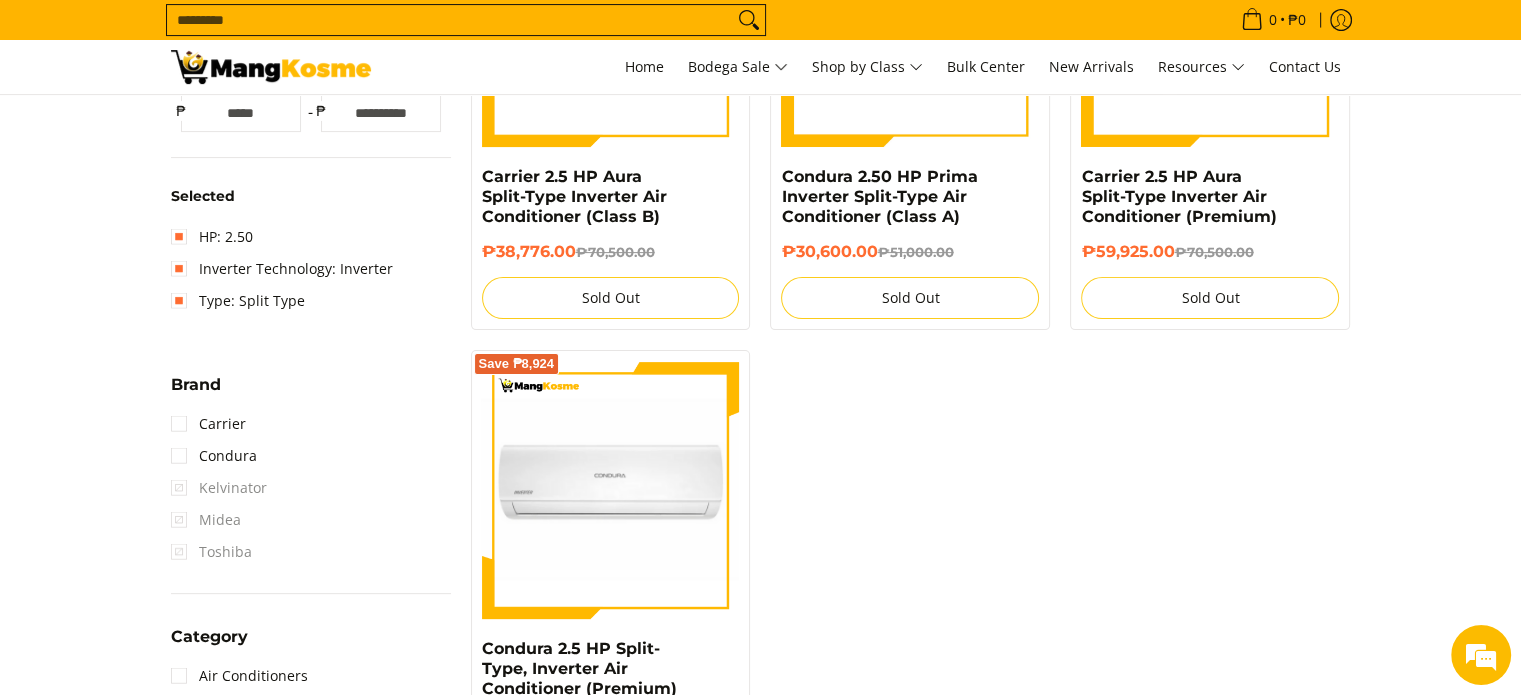 click at bounding box center [611, 18] 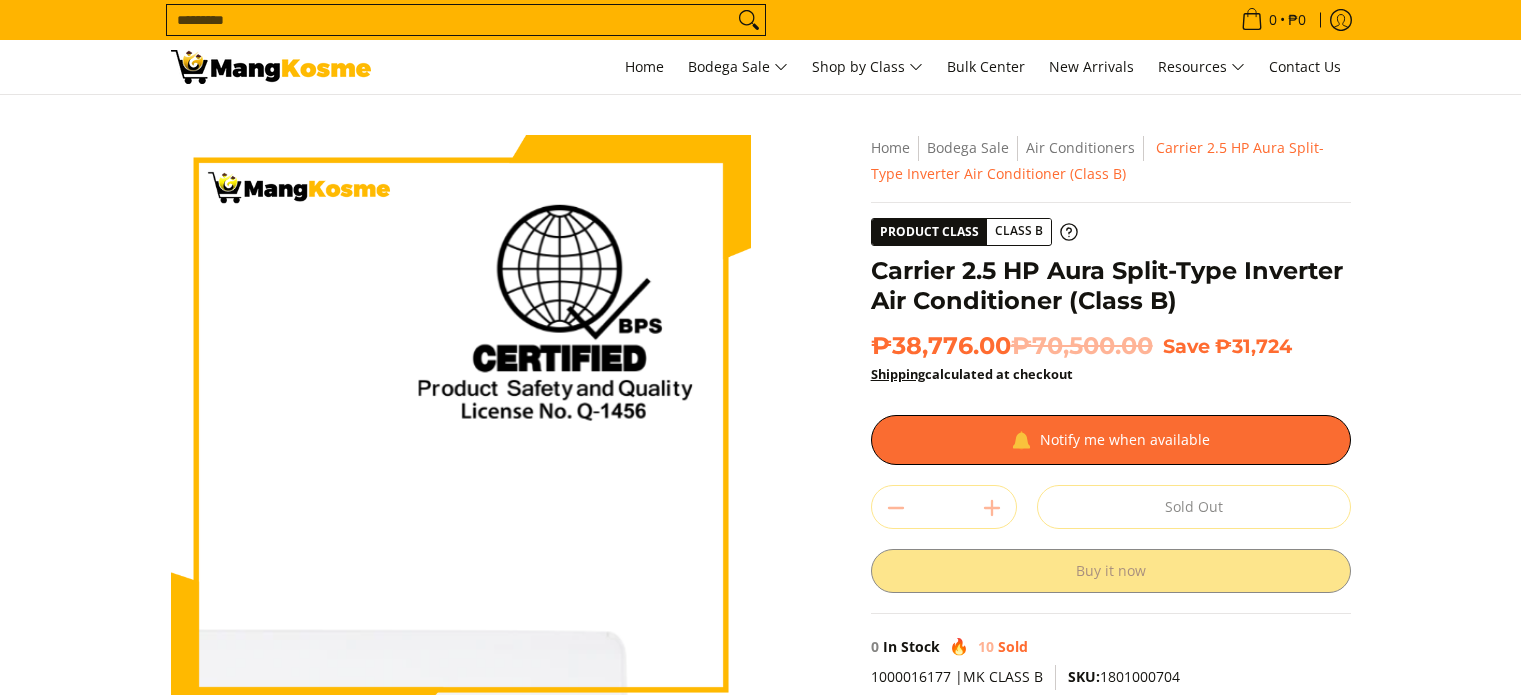 scroll, scrollTop: 0, scrollLeft: 0, axis: both 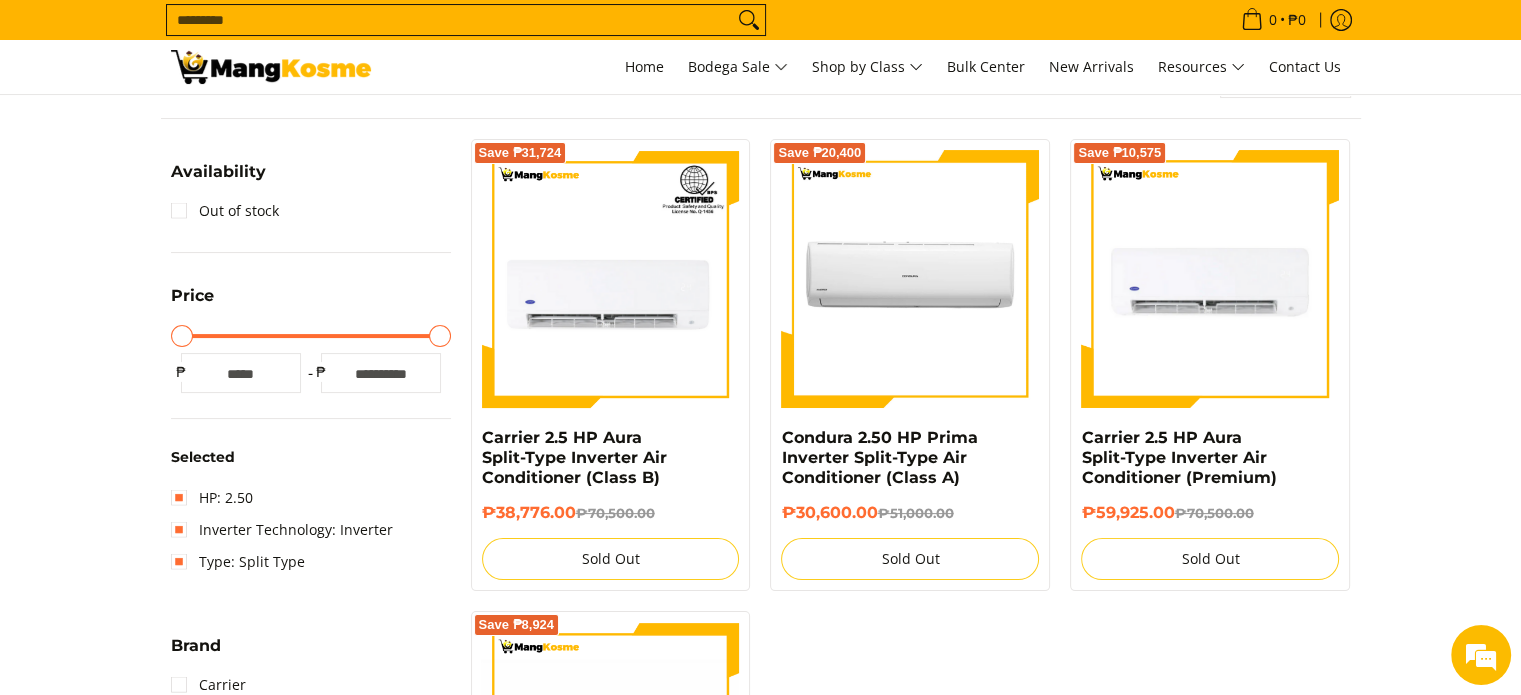 click at bounding box center [1210, 279] 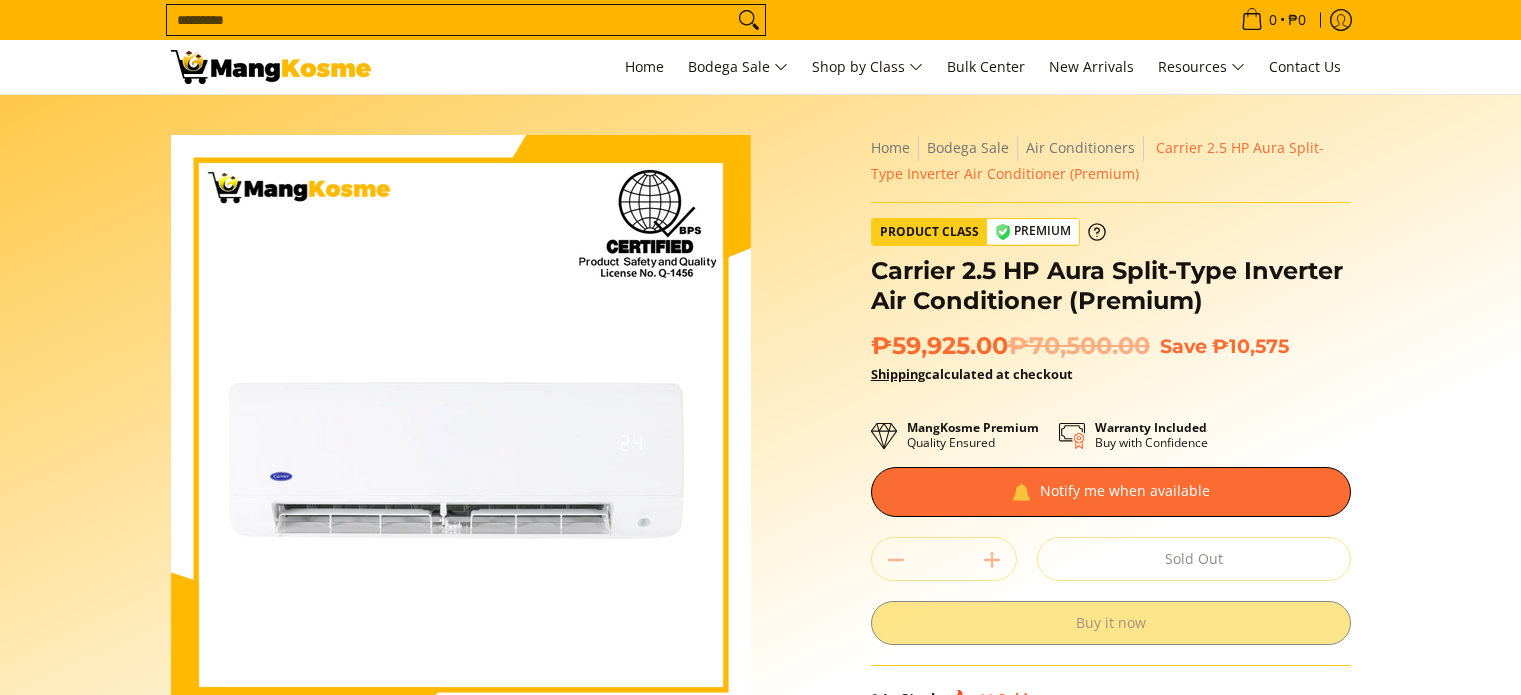 scroll, scrollTop: 0, scrollLeft: 0, axis: both 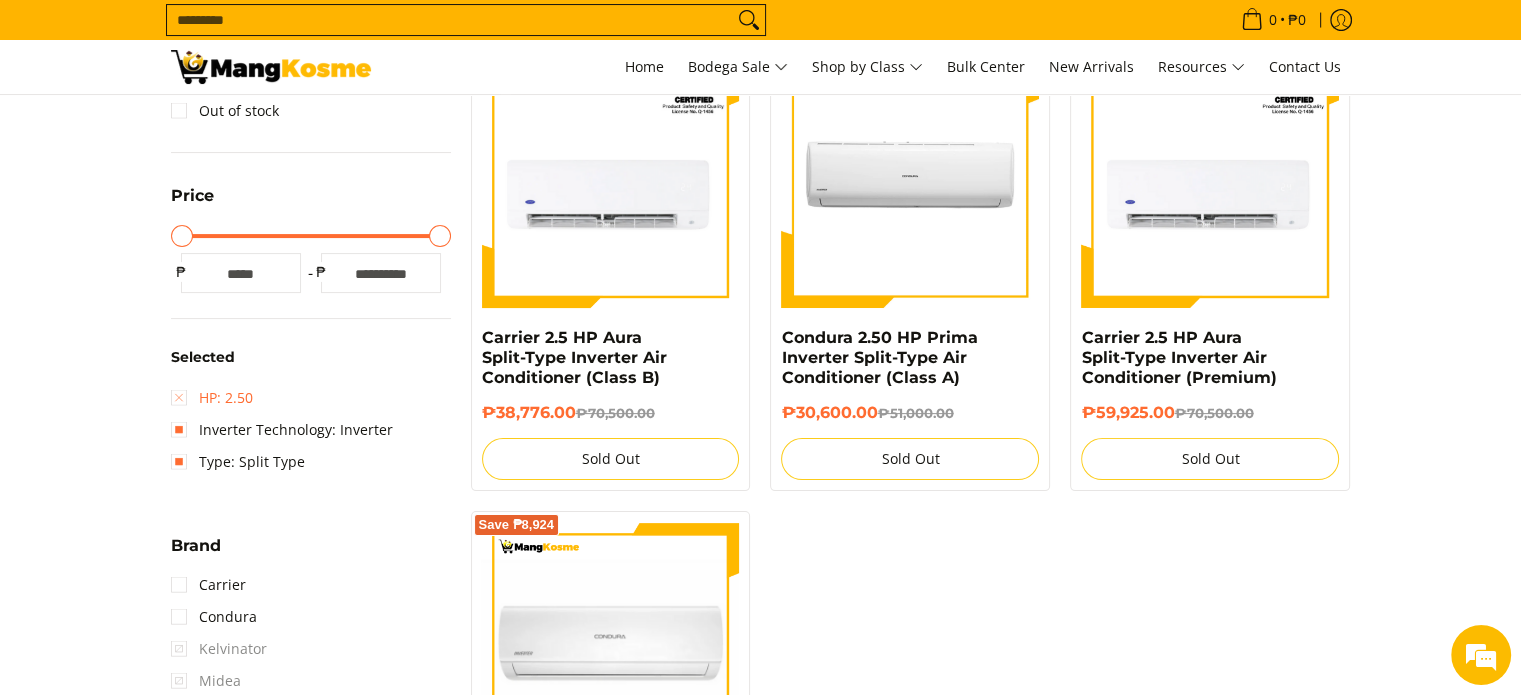 click on "HP: 2.50" at bounding box center (212, 398) 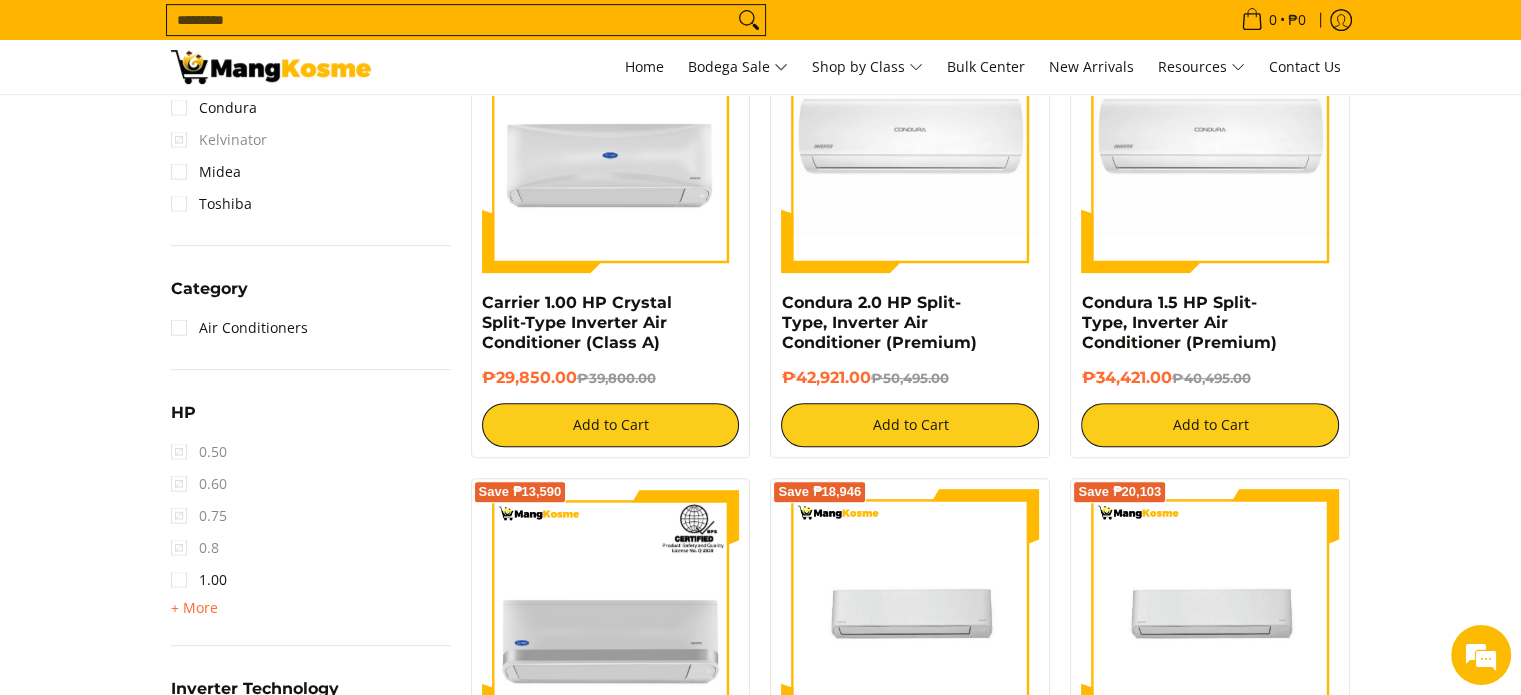scroll, scrollTop: 961, scrollLeft: 0, axis: vertical 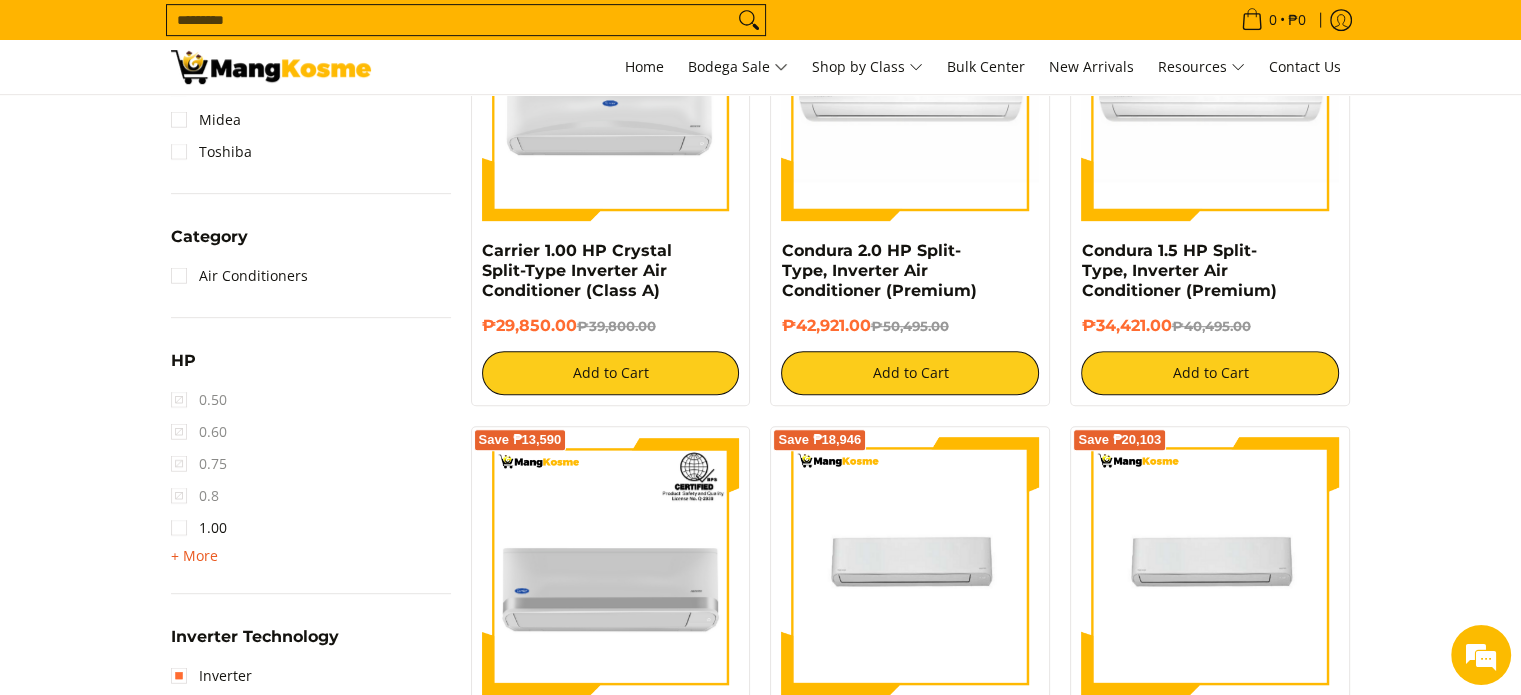 click on "+ More" at bounding box center (194, 556) 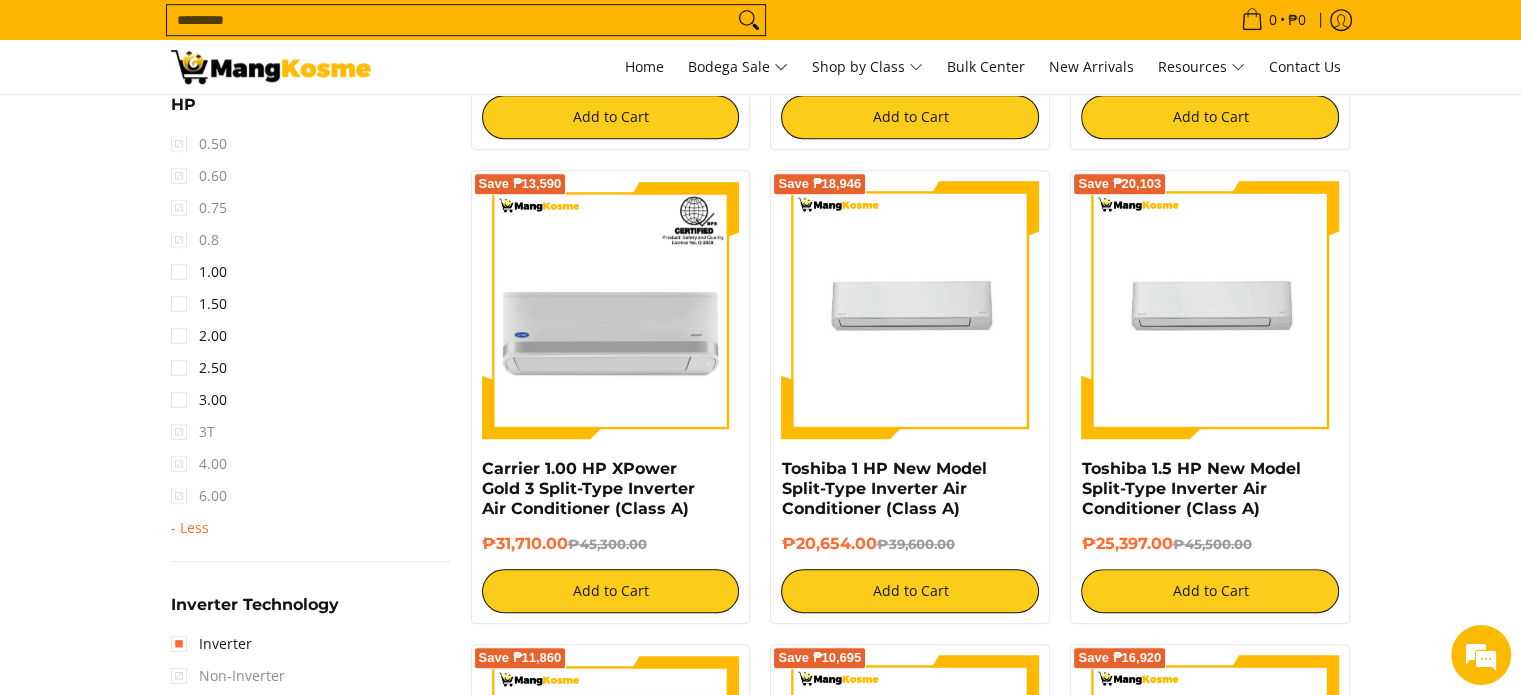 scroll, scrollTop: 1361, scrollLeft: 0, axis: vertical 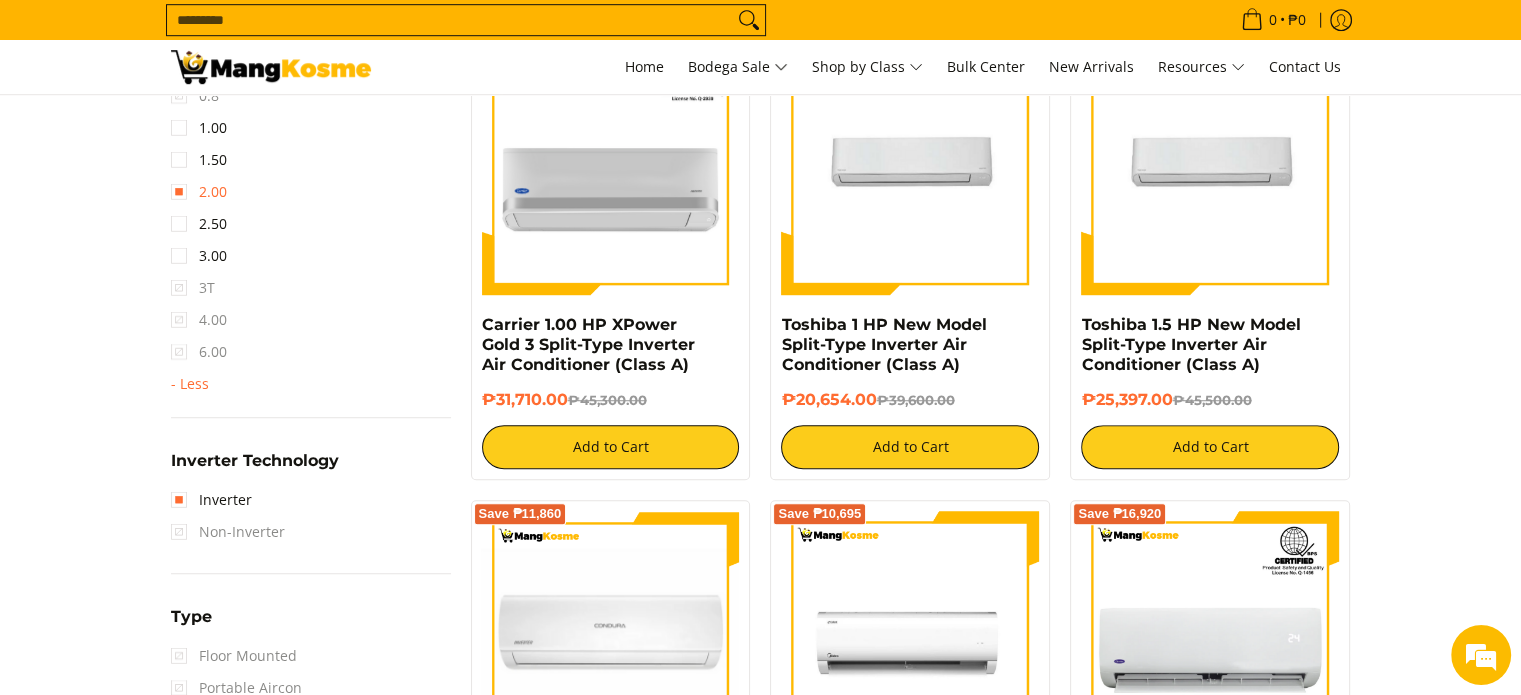 click on "2.00" at bounding box center (199, 192) 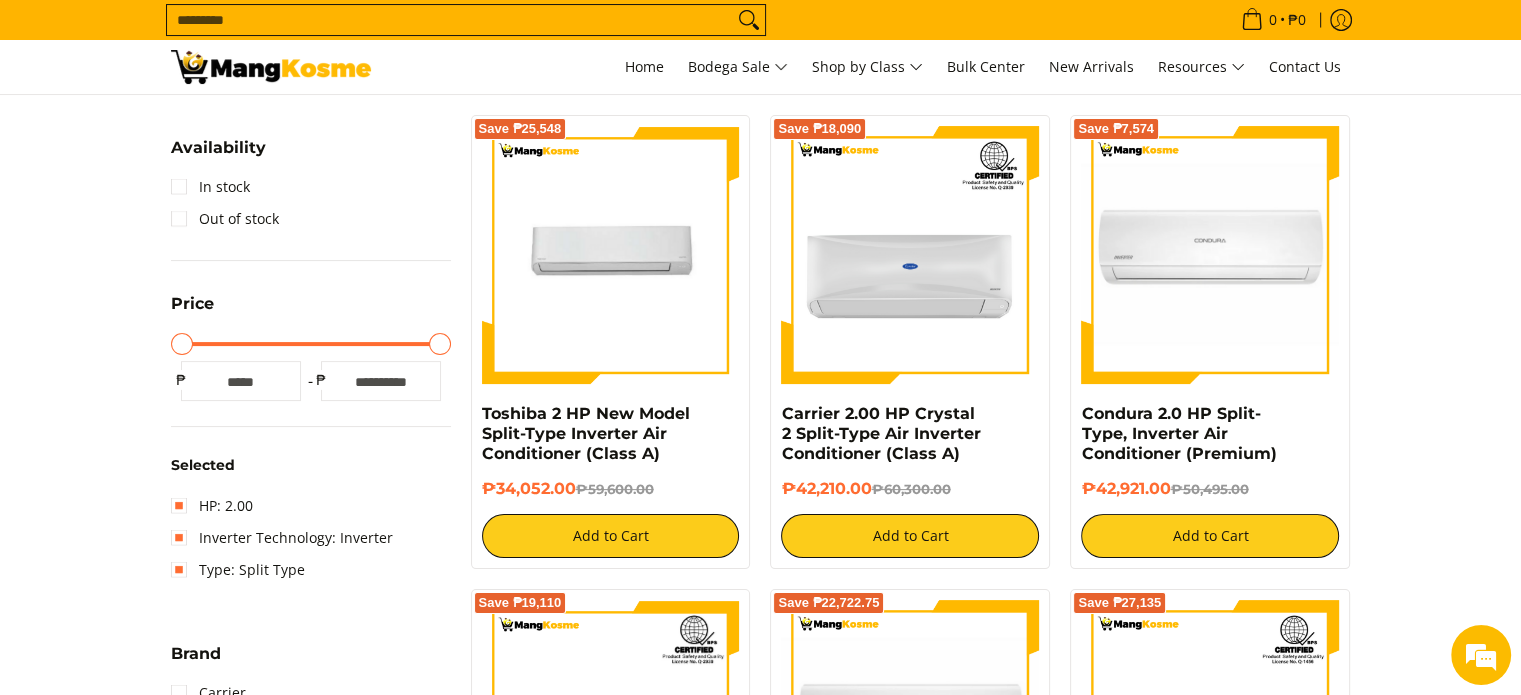scroll, scrollTop: 261, scrollLeft: 0, axis: vertical 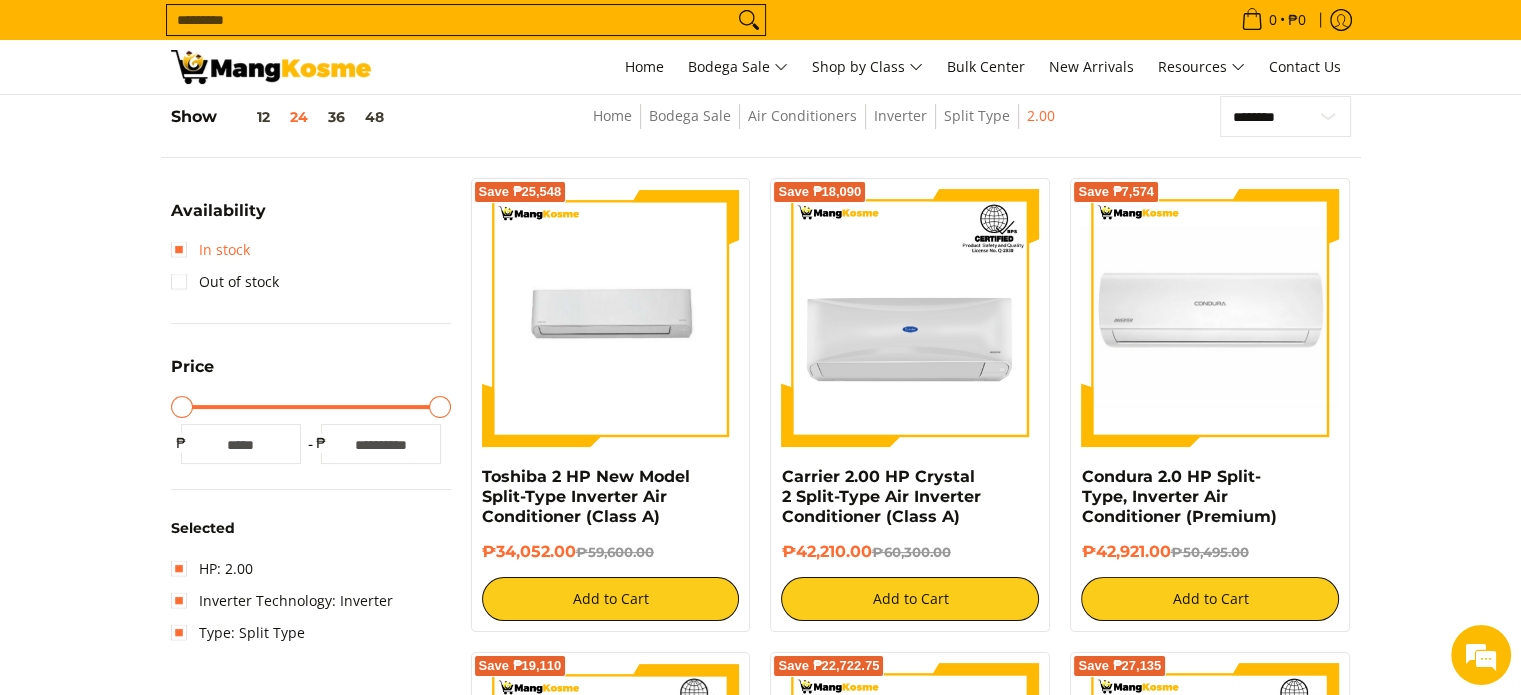 click on "In stock" at bounding box center [210, 250] 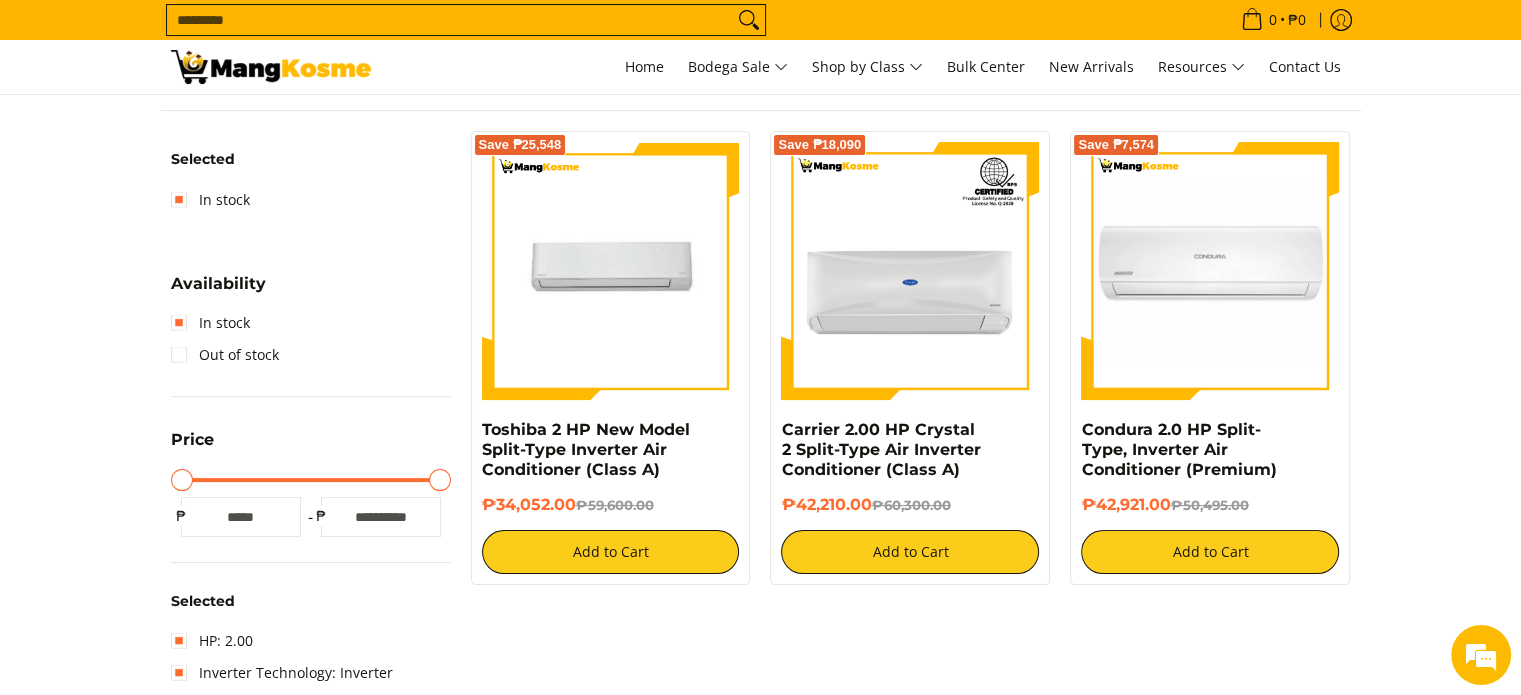 scroll, scrollTop: 300, scrollLeft: 0, axis: vertical 